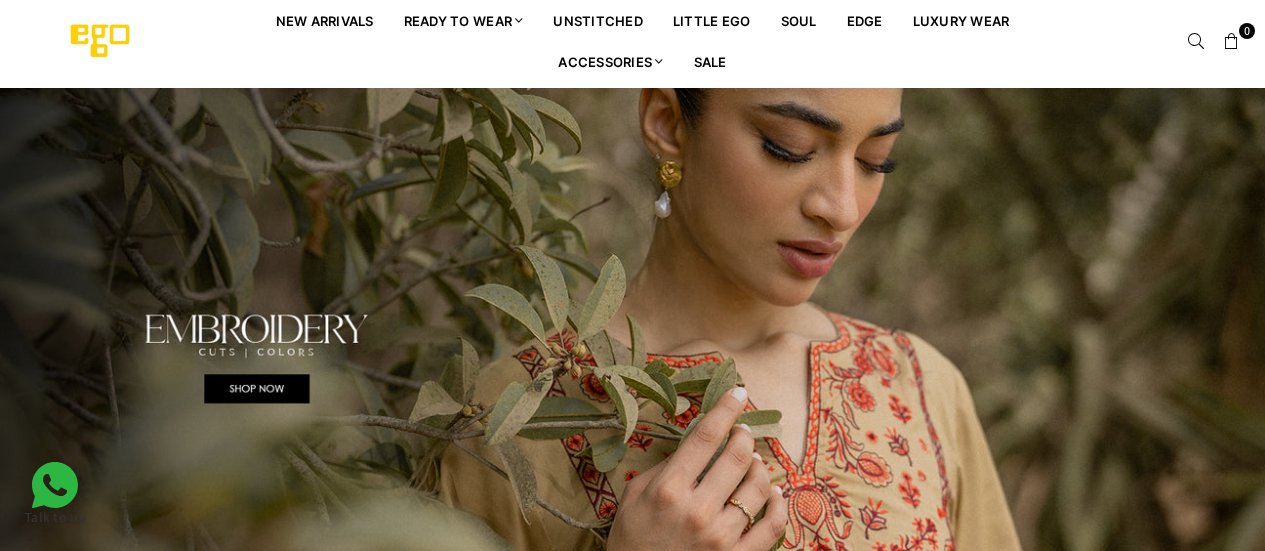 scroll, scrollTop: 0, scrollLeft: 0, axis: both 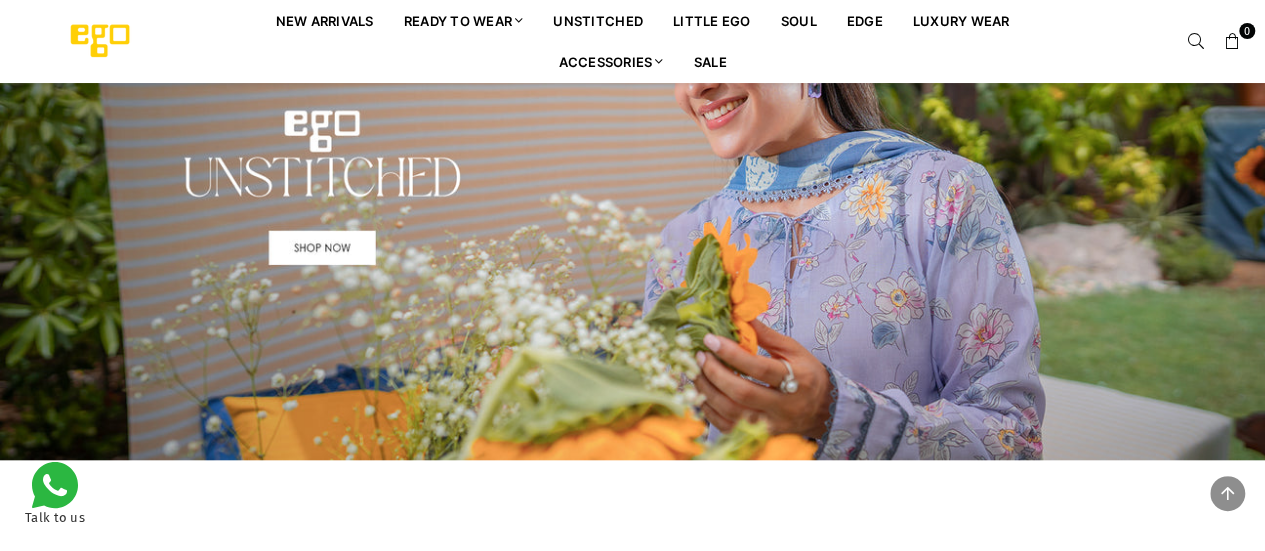 click at bounding box center [632, 189] 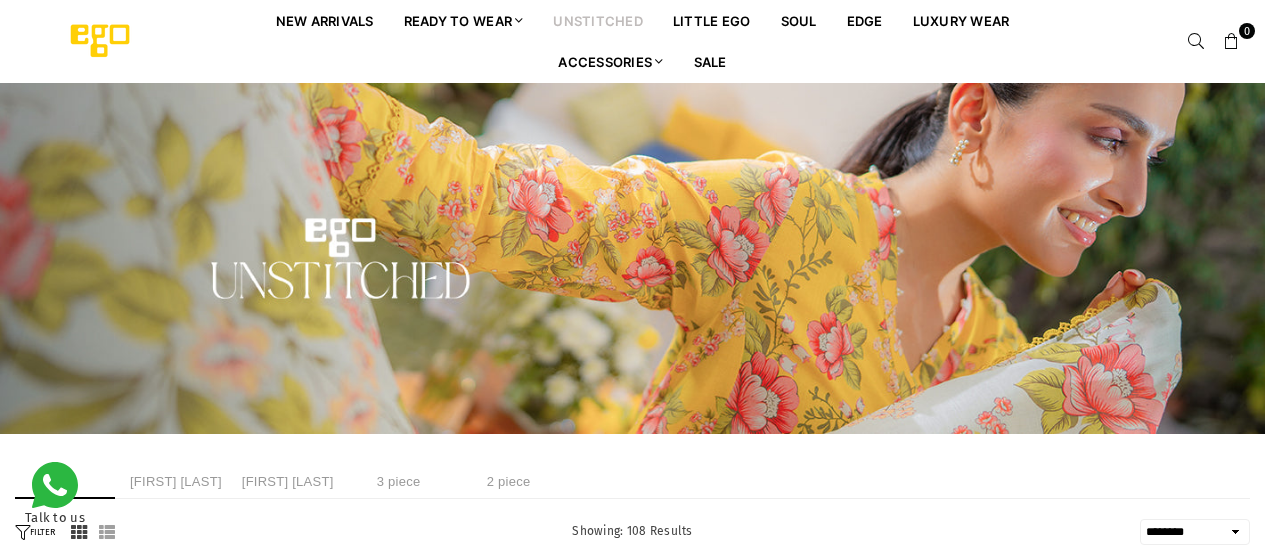 select on "******" 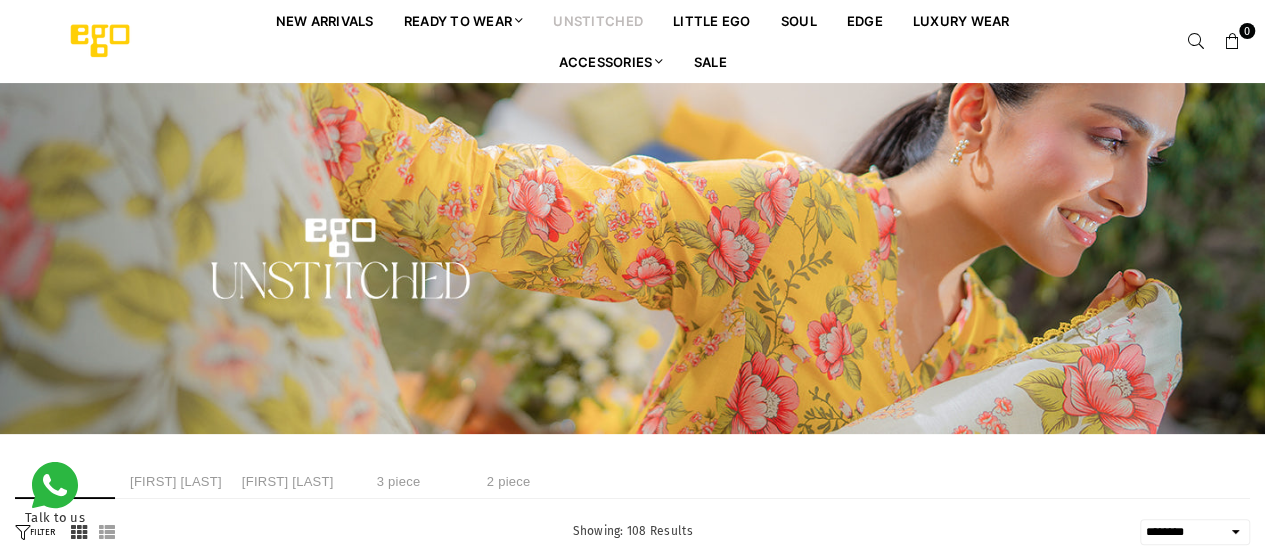 scroll, scrollTop: 0, scrollLeft: 0, axis: both 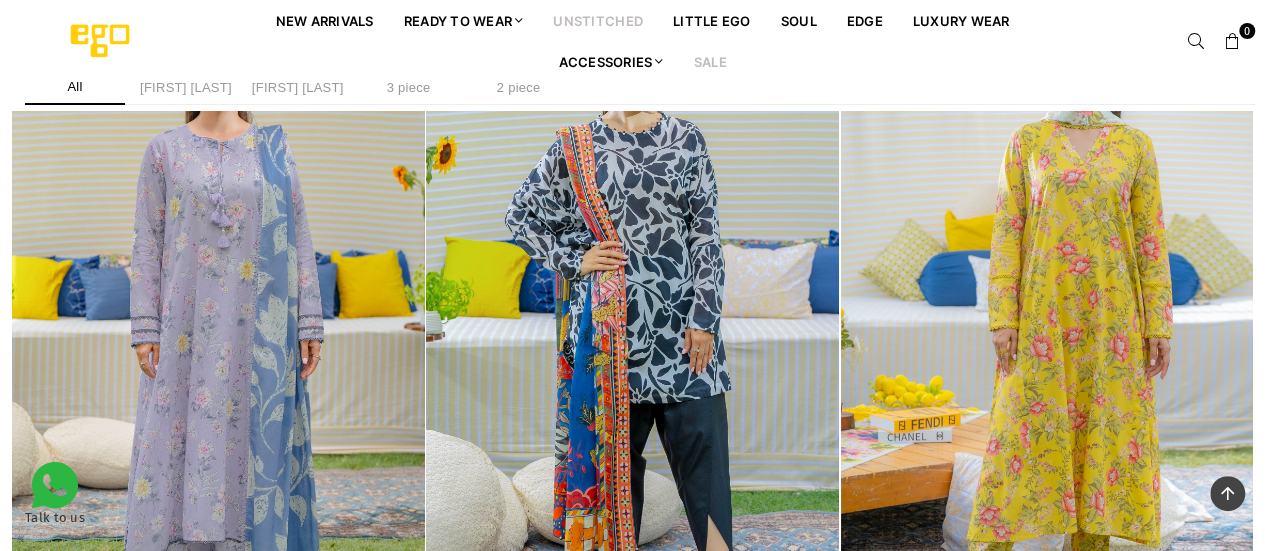 click on "Sale" at bounding box center (710, 61) 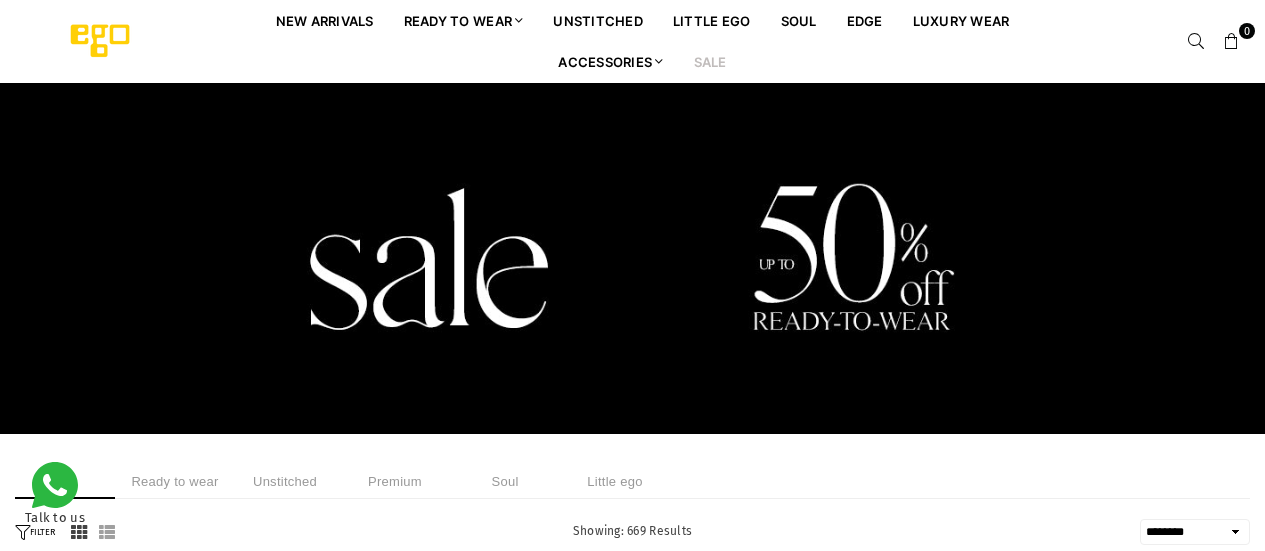 select on "******" 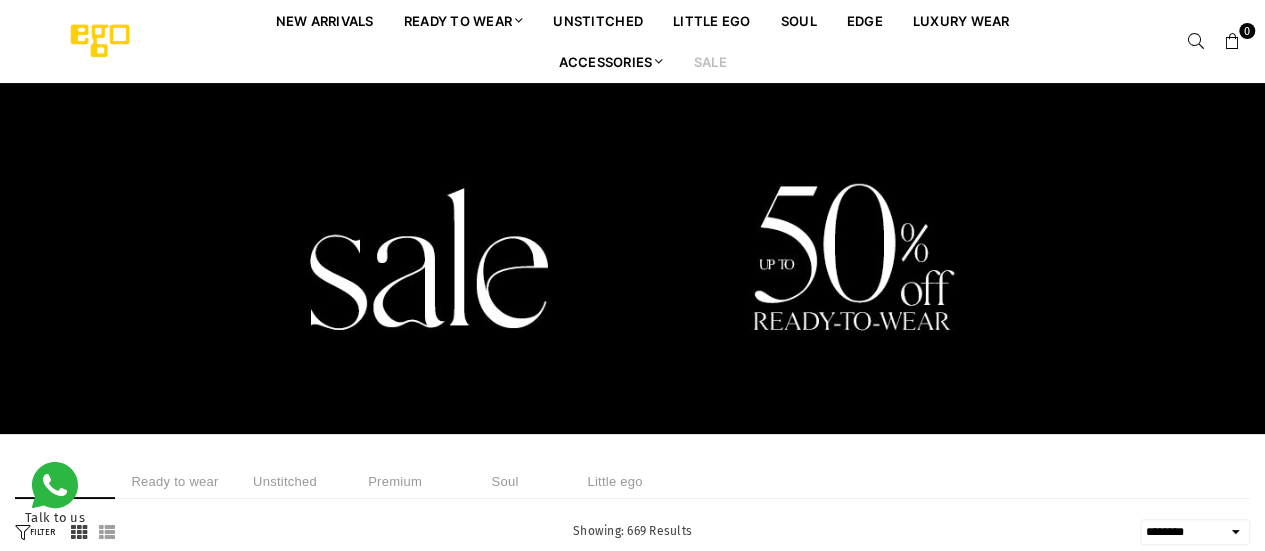 scroll, scrollTop: 0, scrollLeft: 0, axis: both 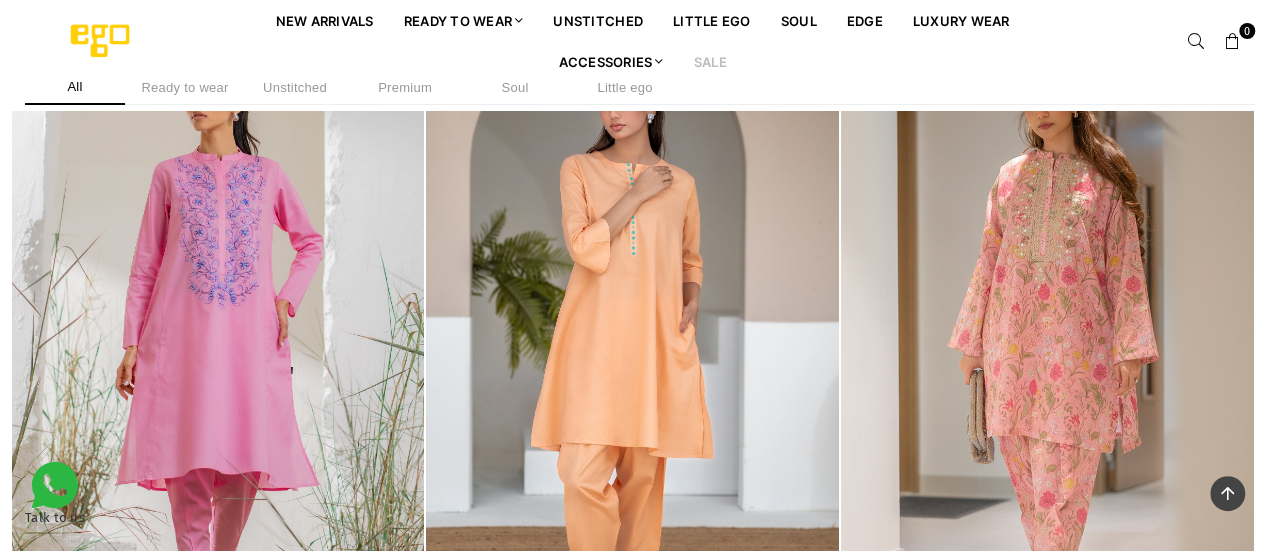 click on "Unstitched" at bounding box center (295, 87) 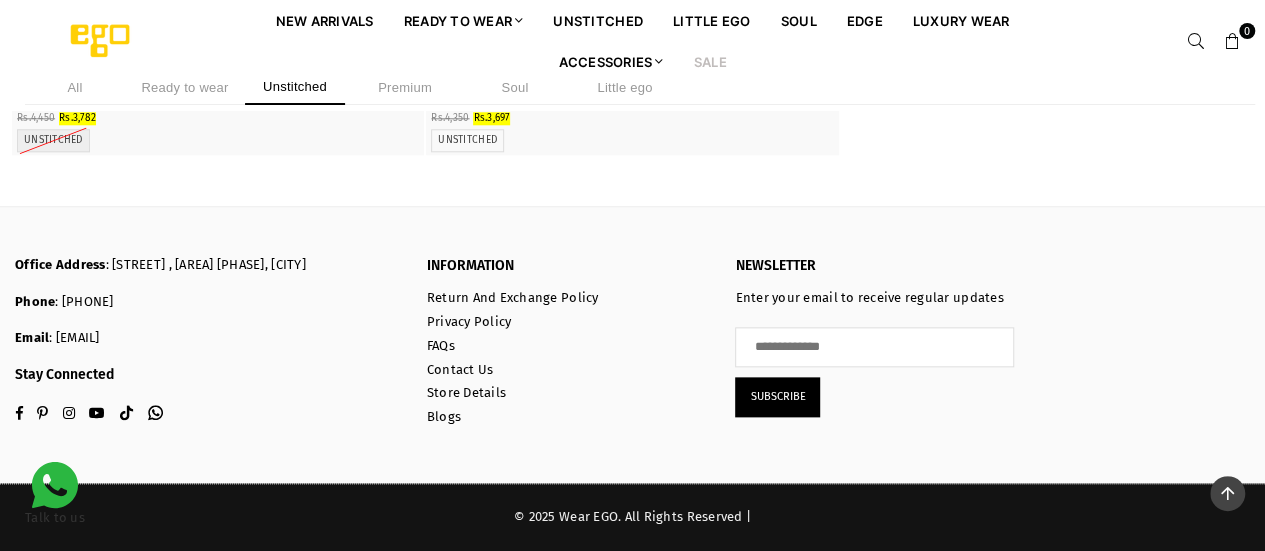 scroll, scrollTop: 6244, scrollLeft: 0, axis: vertical 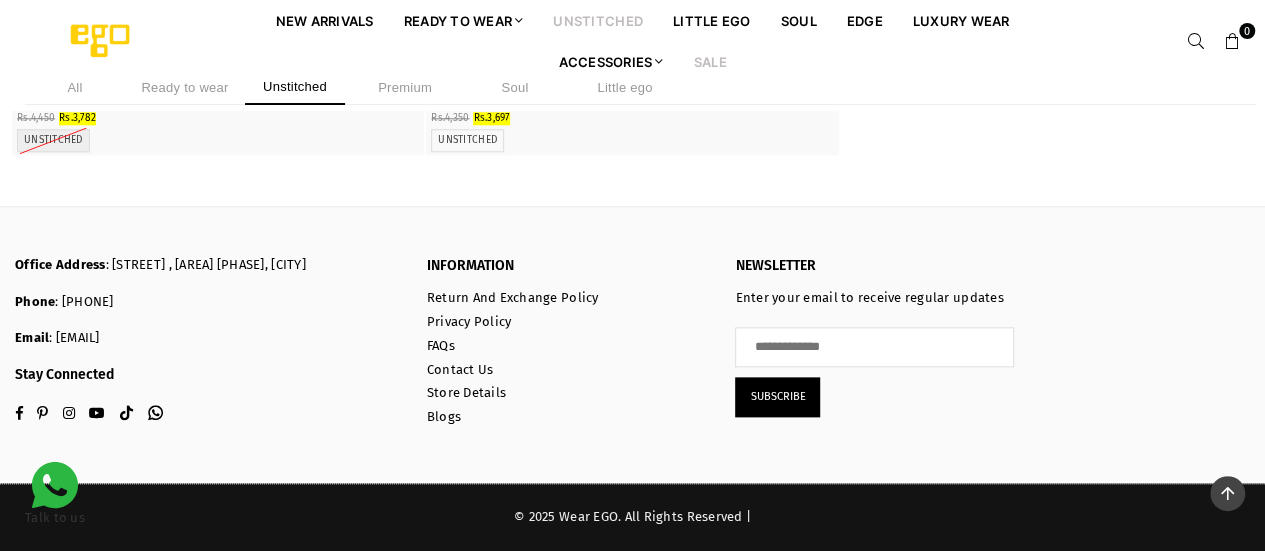 click on "unstitched" at bounding box center (598, 20) 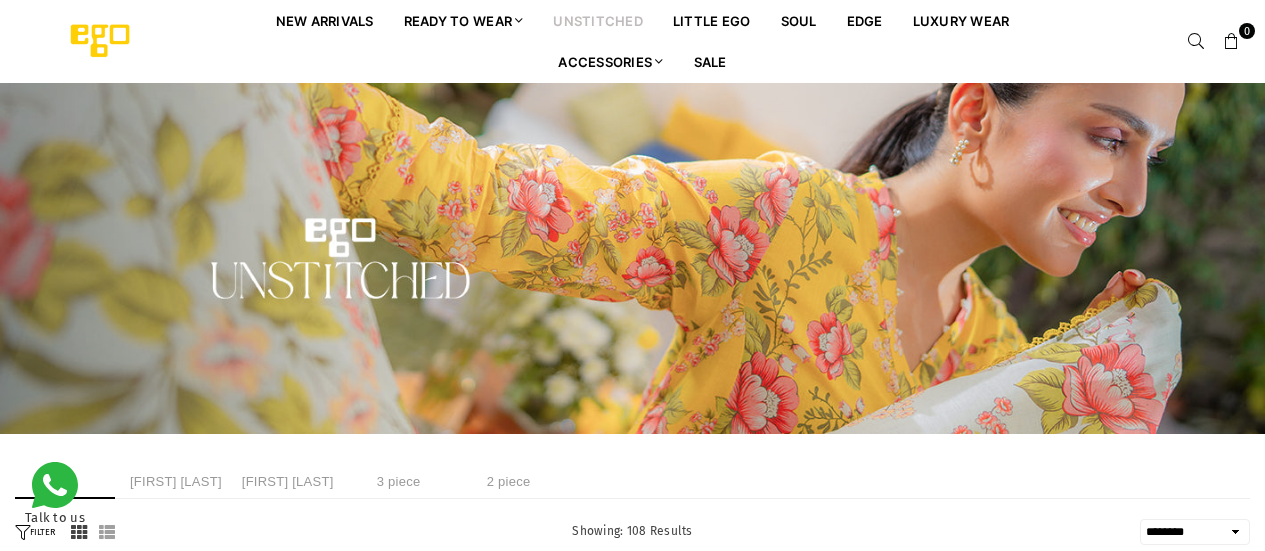 select on "******" 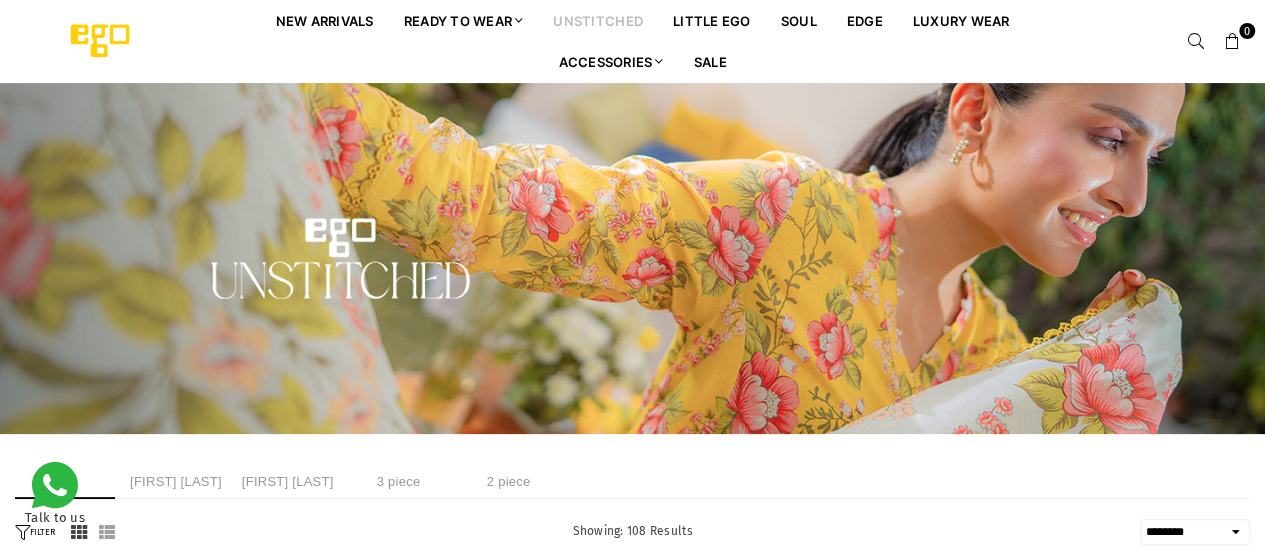 scroll, scrollTop: 0, scrollLeft: 0, axis: both 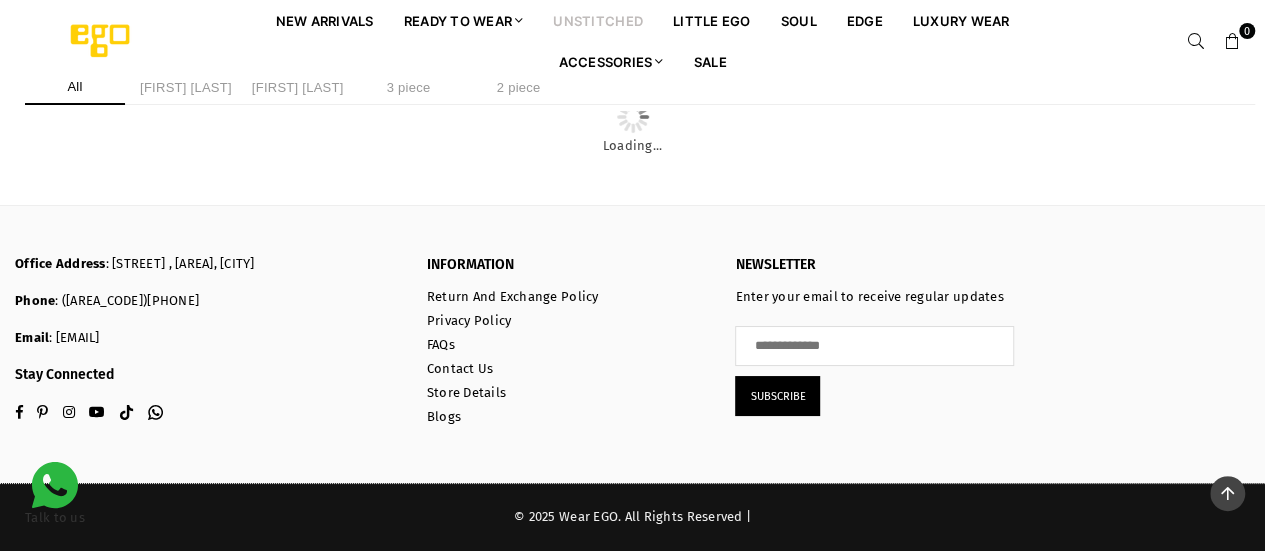 click at bounding box center [219, -108] 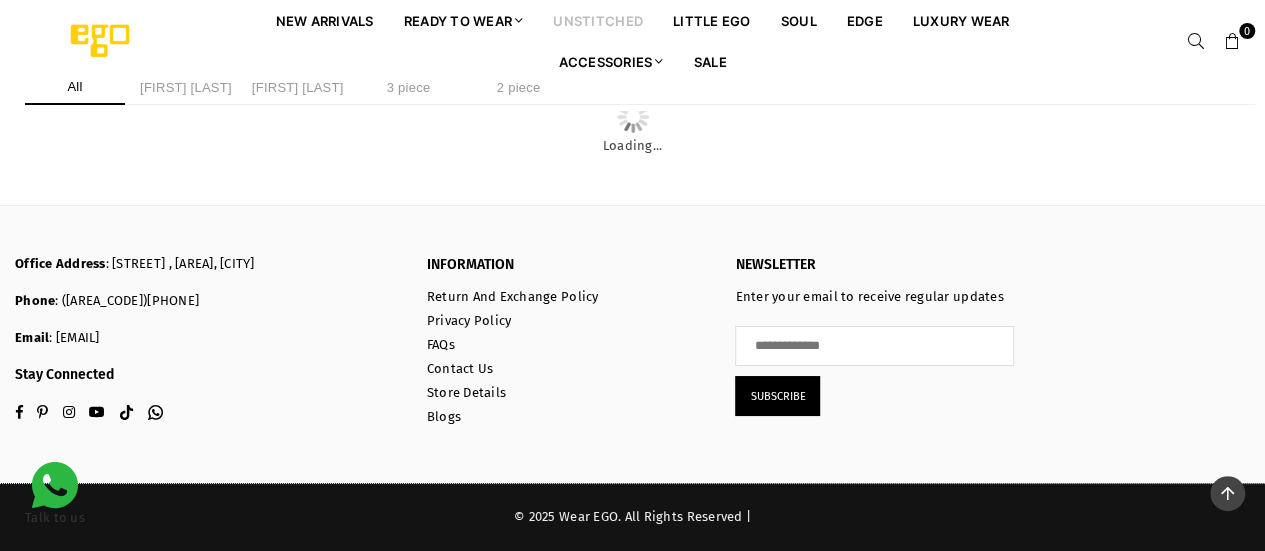 click at bounding box center [219, -108] 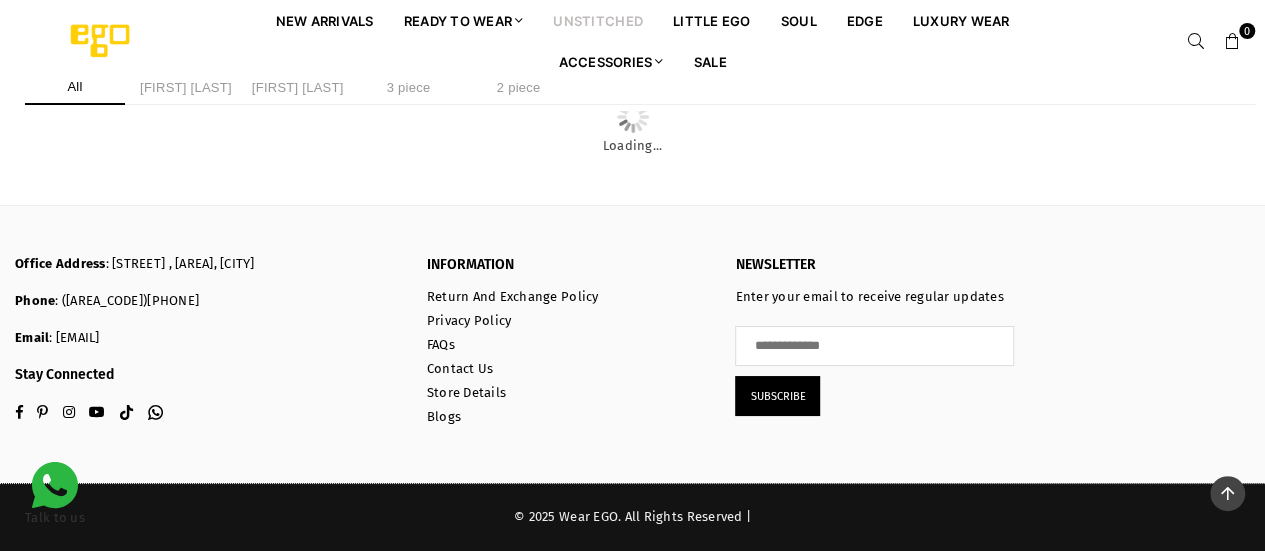 scroll, scrollTop: 6960, scrollLeft: 0, axis: vertical 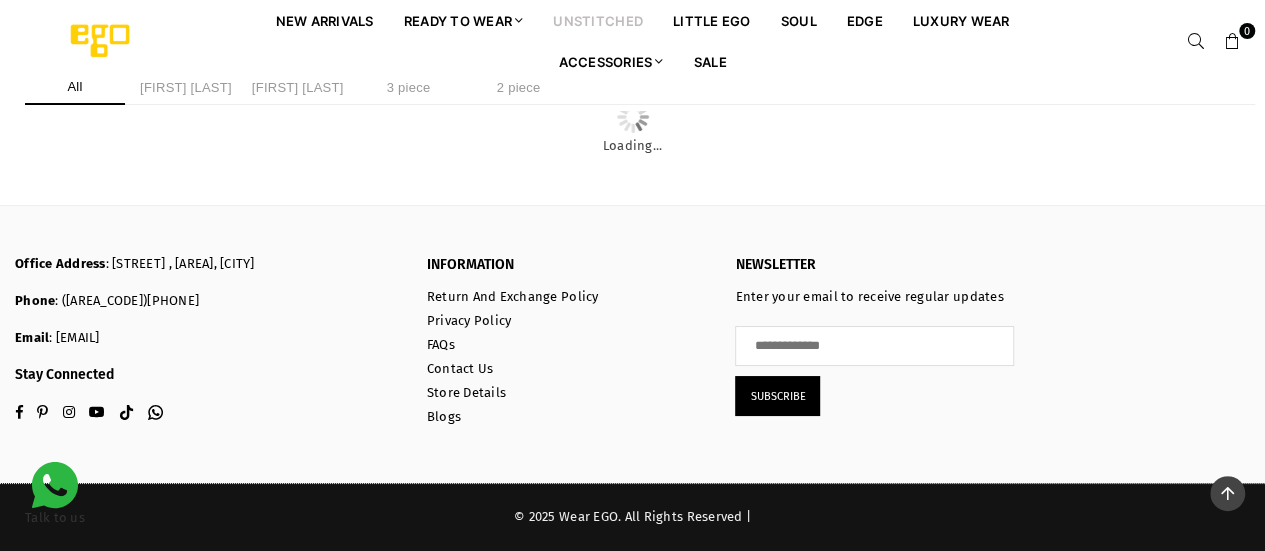 click at bounding box center [219, -108] 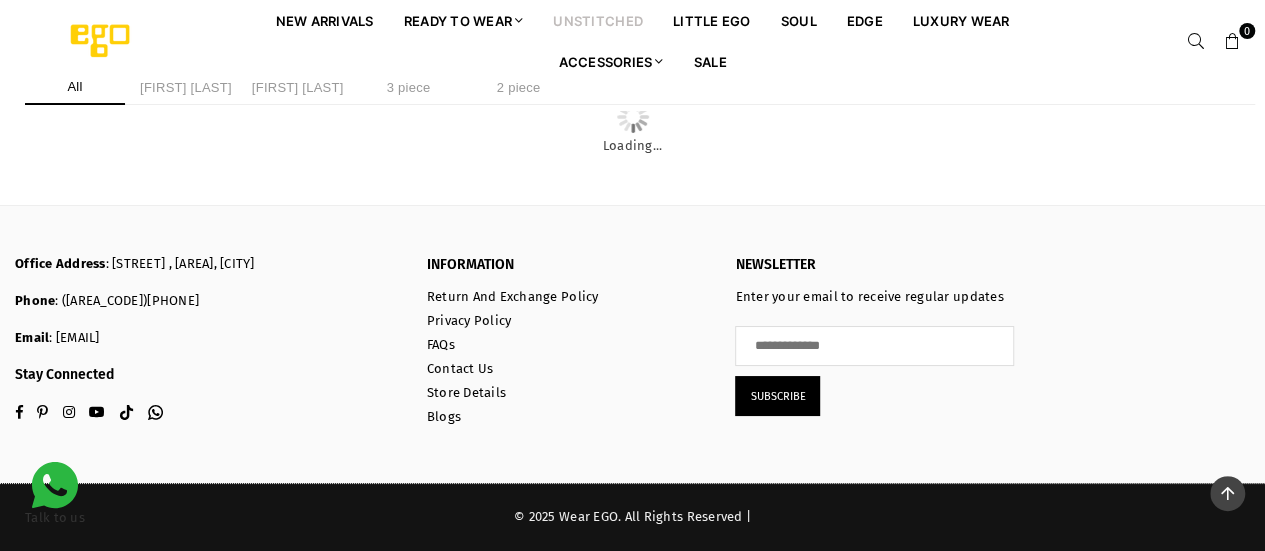drag, startPoint x: 384, startPoint y: 277, endPoint x: 477, endPoint y: 227, distance: 105.58882 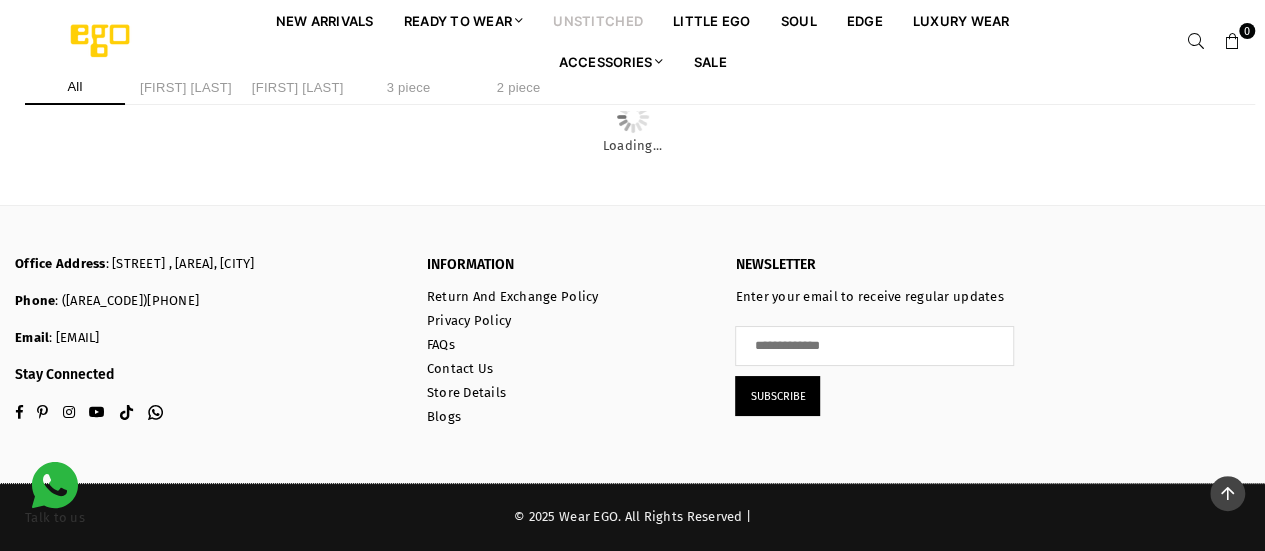 click on "Unstitched   Quick Shop Blissful 3 Piece   3 PIECE Digital Print | Lawn    Regular price Rs.4,450   UNSTITCHED     Unstitched   Quick Shop Abstract 3 Piece   3 PIECE Digital Print | Lawn    Regular price Rs.4,350   UNSTITCHED     Unstitched   Quick Shop Flower Power 3 Piece   3 PIECE Digital Print | Lawn    Regular price Rs.4,350   UNSTITCHED     Unstitched   Quick Shop Full Bloom 3 Piece   3 PIECE Digital Print | Lawn    Regular price Rs.4,450   UNSTITCHED     Unstitched   Quick Shop Layers 3 Piece   3 PIECE Digital Print | Lawn    Regular price Rs.4,350   UNSTITCHED     UNSTITCHED   Quick Shop Umpteen 2 piece   2 PIECE Digital Print | Lawn    Regular price Rs.2,990   UNSTITCHED     Unstitched   Quick Shop Bloomtide 2 Piece   2 PIECE Digital Print | Lawn    Regular price Rs.2,990   UNSTITCHED     Unstitched   Quick Shop Abundance 3 Piece   3 PIECE Digital Print | Lawn    Regular price Rs.4,450   UNSTITCHED     Unstitched Sold out Paisley Garden 2 Piece   2 PIECE Digital Print | Lawn    Regular price" at bounding box center (632, -1543) 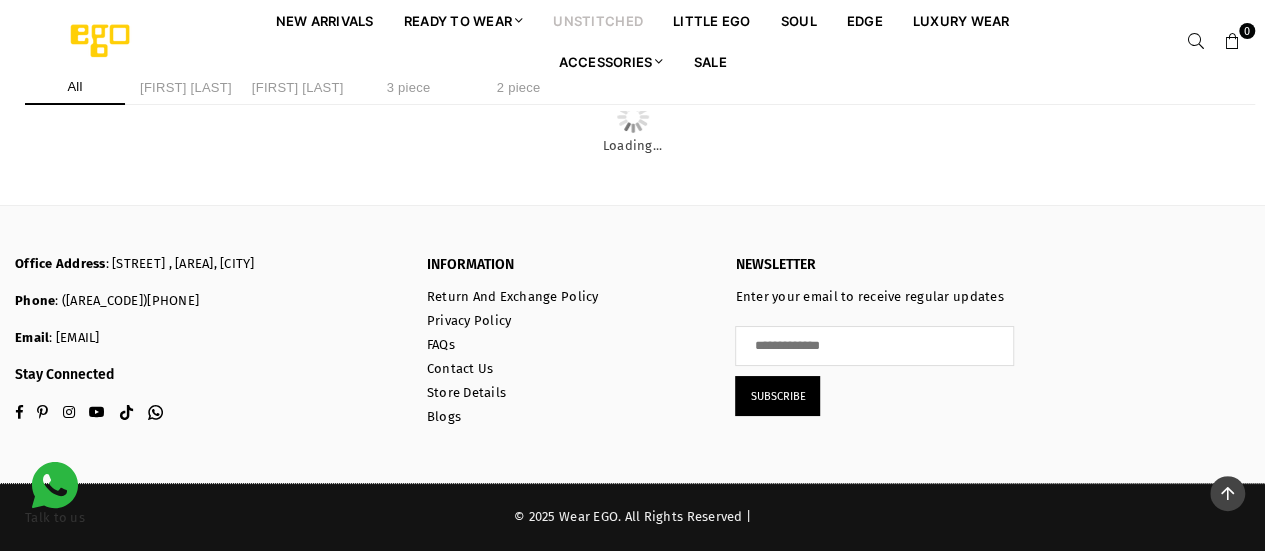 scroll, scrollTop: 6538, scrollLeft: 0, axis: vertical 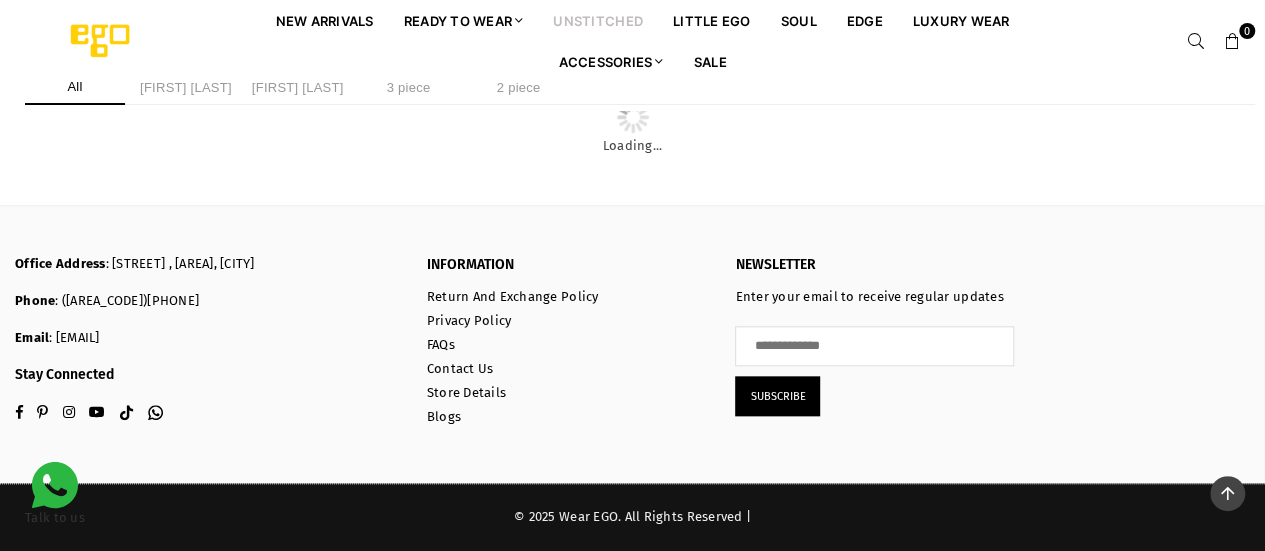 click on "Ayeza khan" at bounding box center (186, 87) 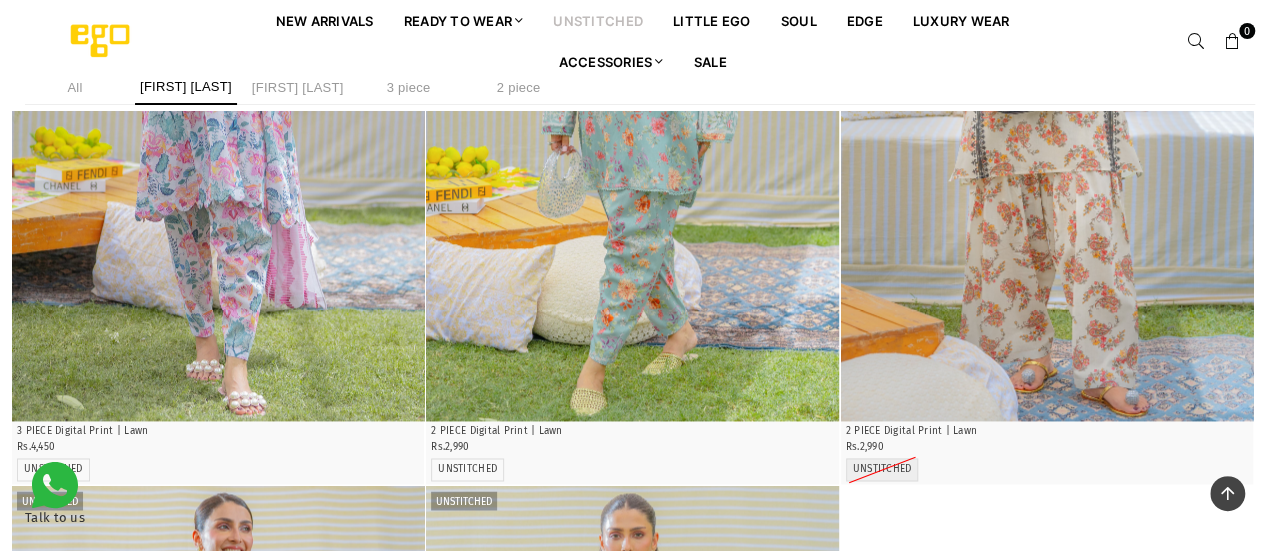 scroll, scrollTop: 1407, scrollLeft: 0, axis: vertical 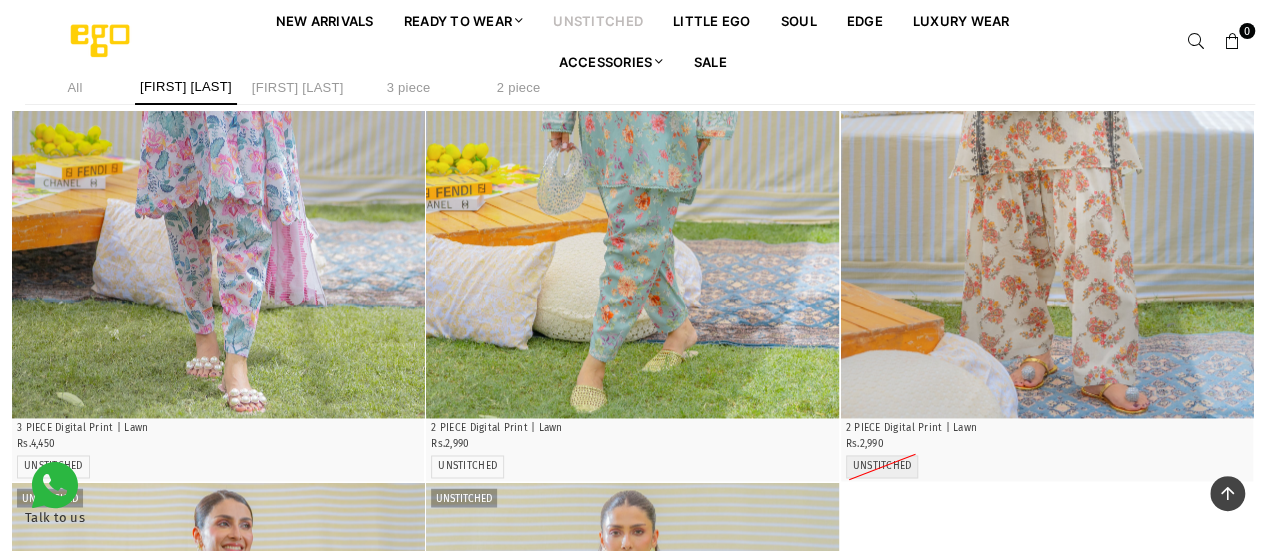 click on "Sidra niazi" at bounding box center [298, 87] 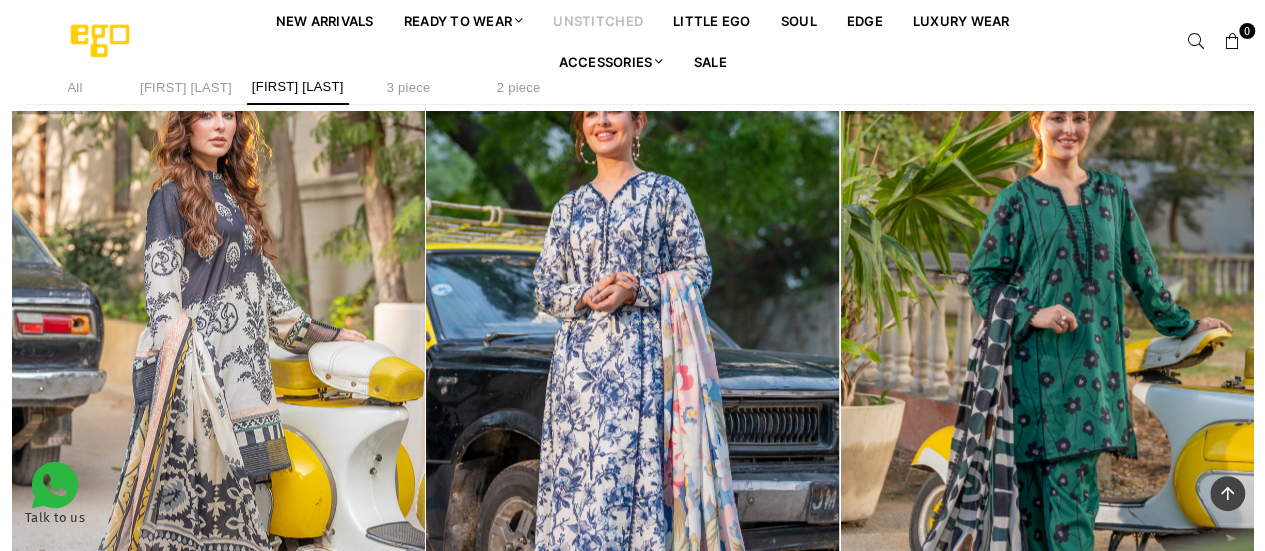 scroll, scrollTop: 1134, scrollLeft: 0, axis: vertical 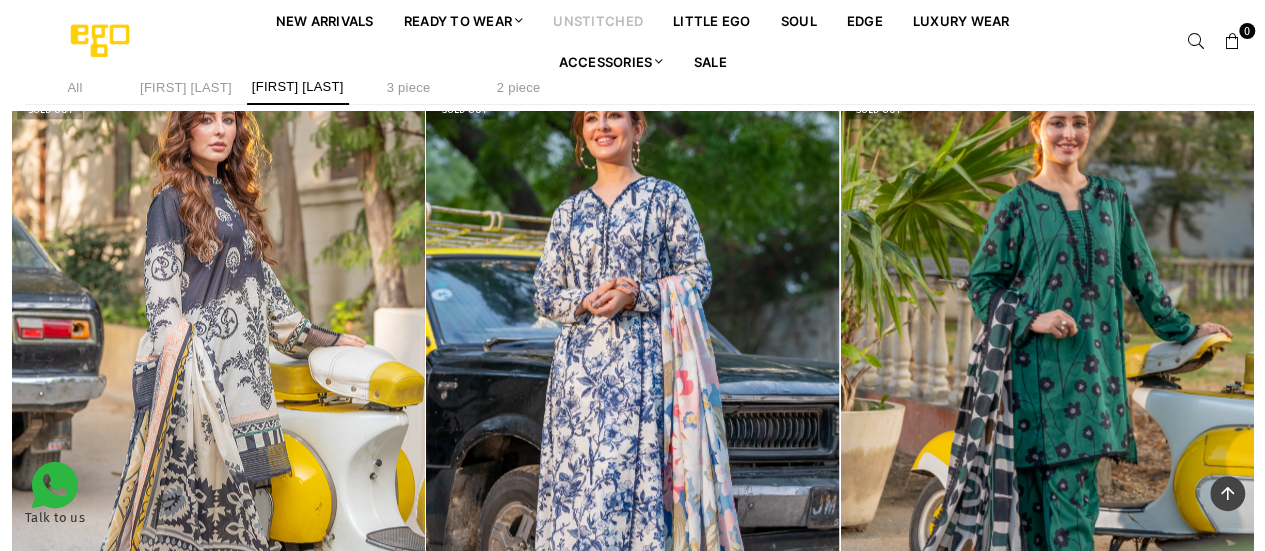 click on "New Arrivals  Ready to Wear  2 PIECE | 3 PIECE All Casuals All Luxury Diva Core Monzene Pulse Boho Soul unstitched  Little EGO  Soul  EDGE  Luxury Wear  Accessories  Bottoms Wraps Inner Sale" at bounding box center (647, 41) 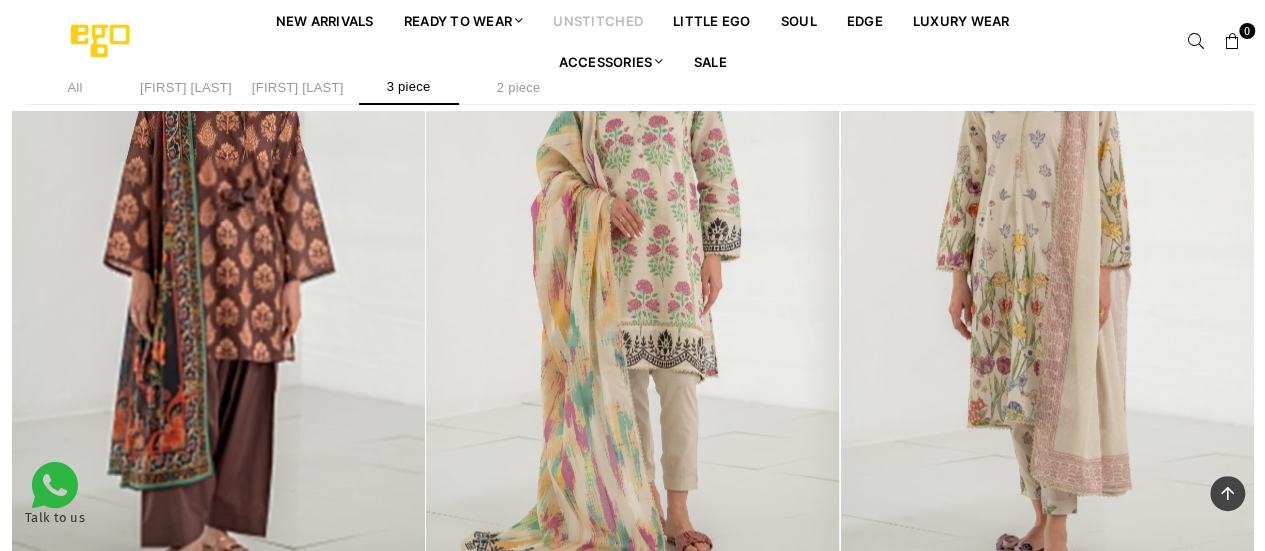 scroll, scrollTop: 9491, scrollLeft: 0, axis: vertical 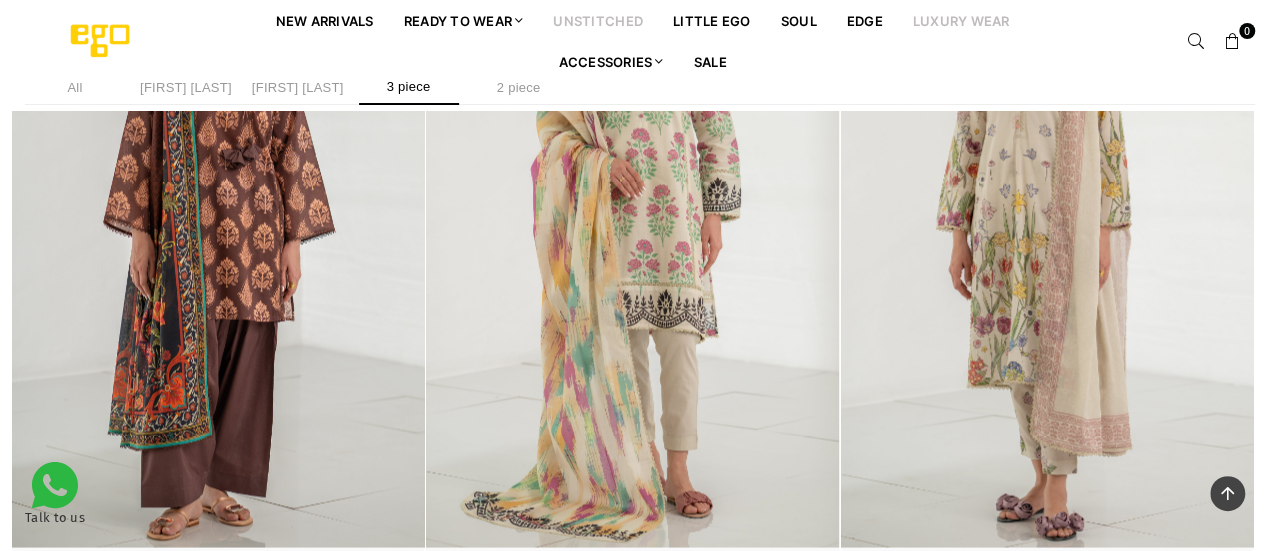 click on "Luxury Wear" at bounding box center [961, 20] 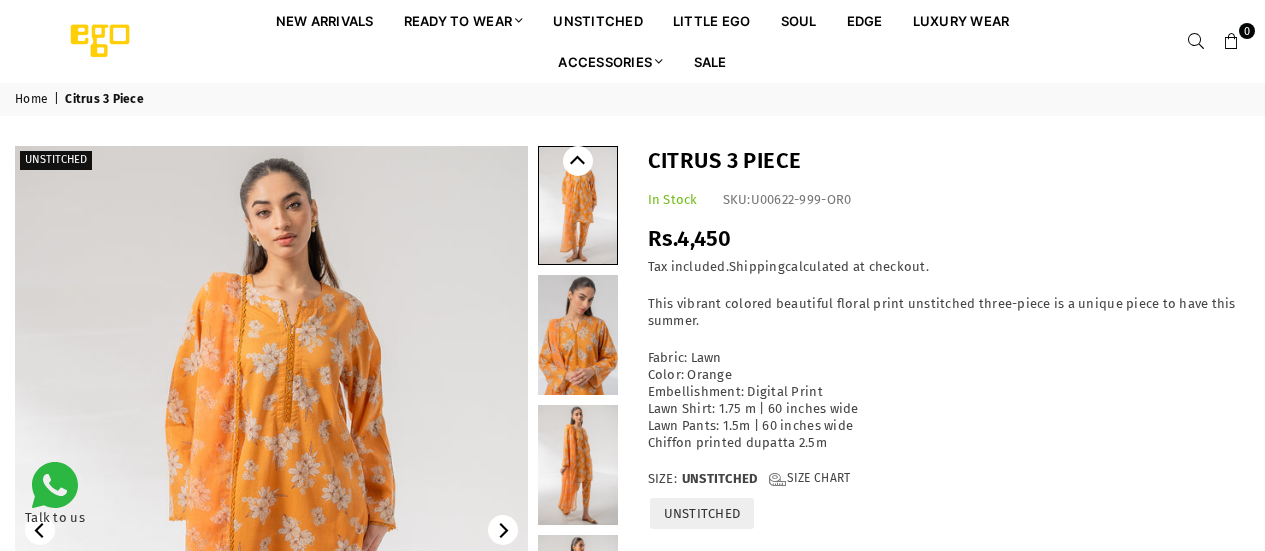 scroll, scrollTop: 0, scrollLeft: 0, axis: both 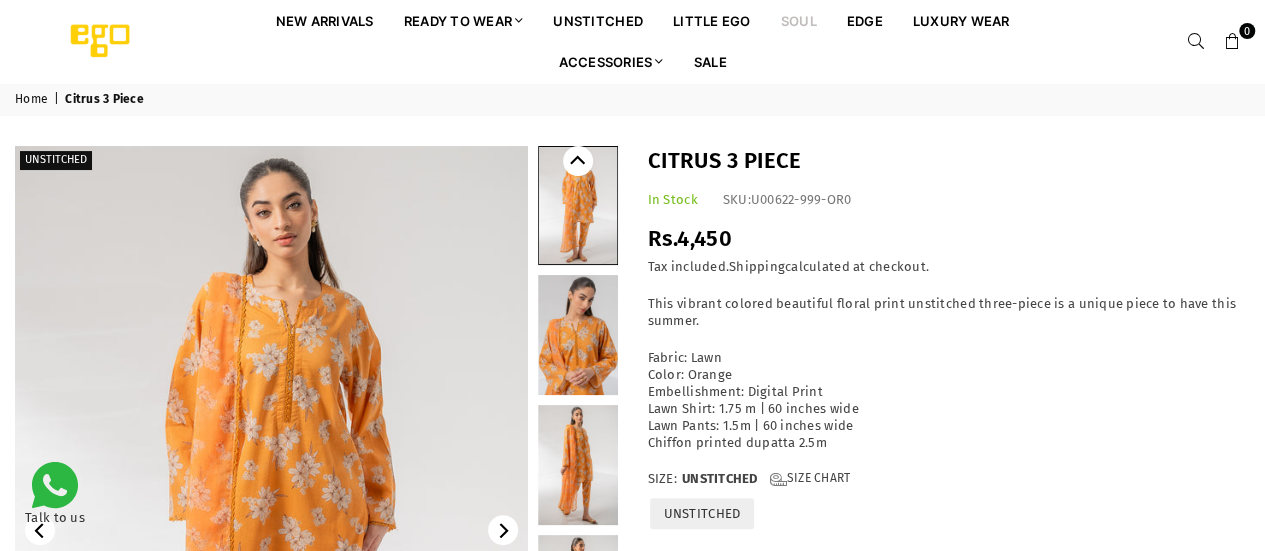 click on "Soul" at bounding box center (799, 20) 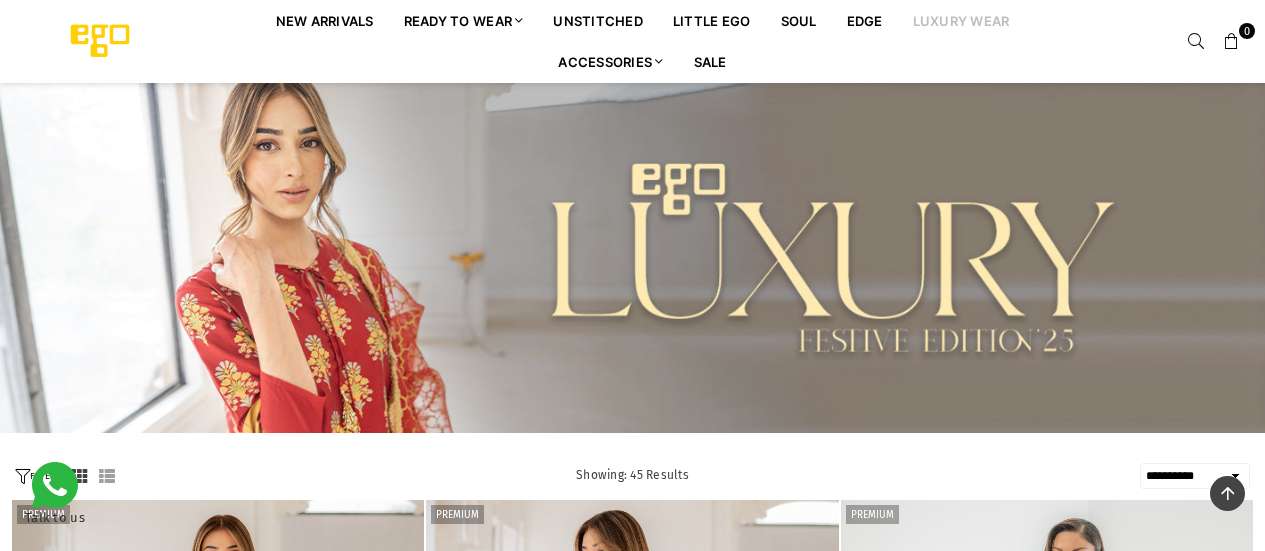 select on "**********" 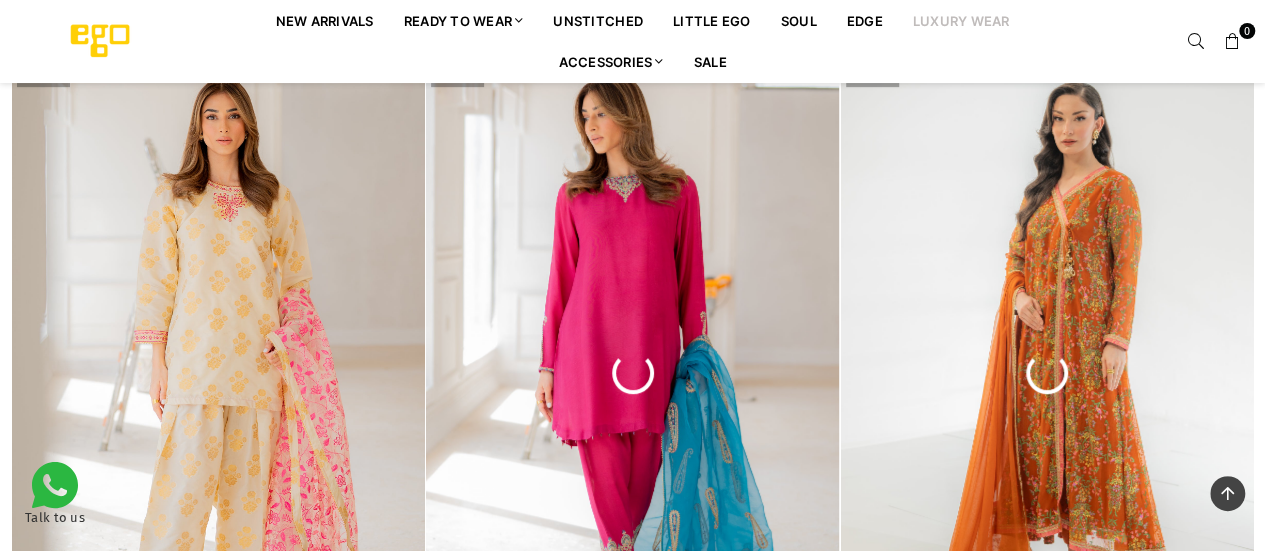 scroll, scrollTop: 437, scrollLeft: 0, axis: vertical 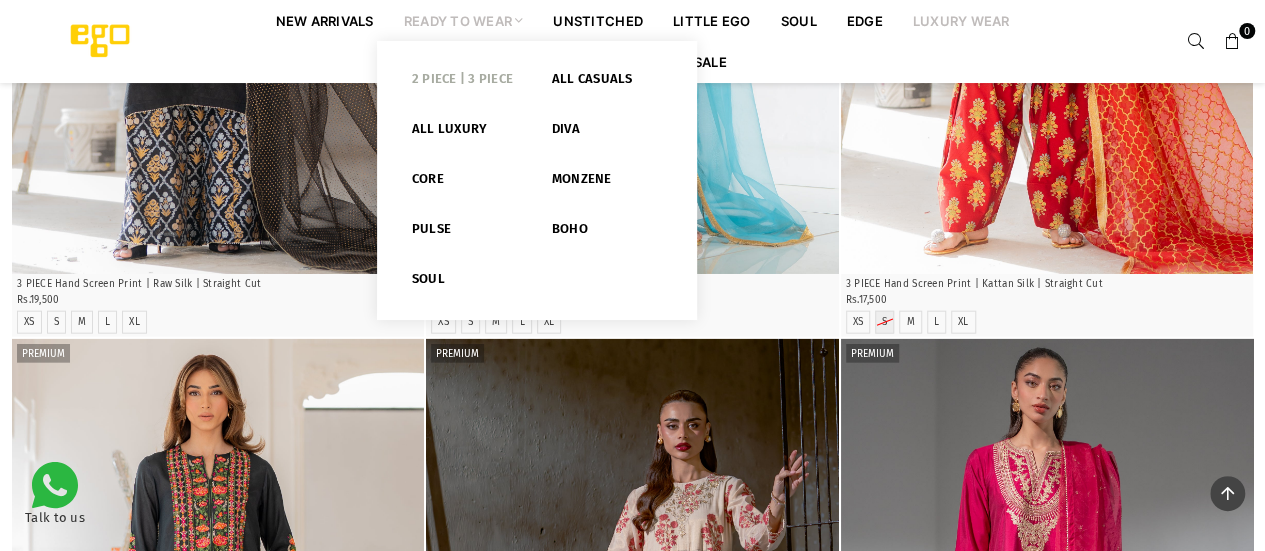 click on "2 PIECE | 3 PIECE" at bounding box center (467, 83) 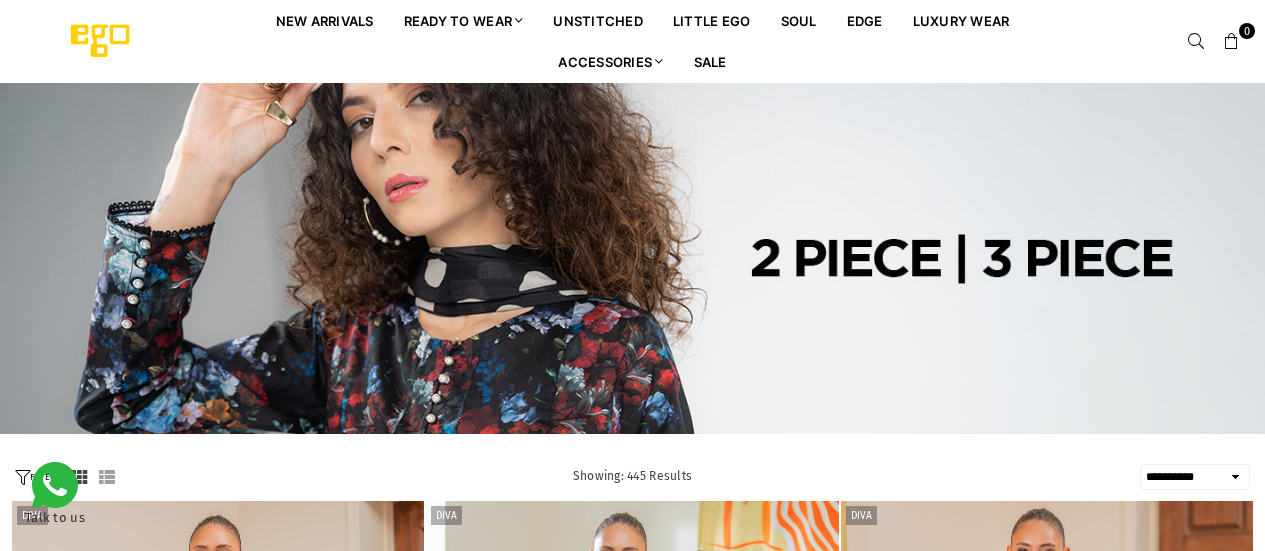 select on "**********" 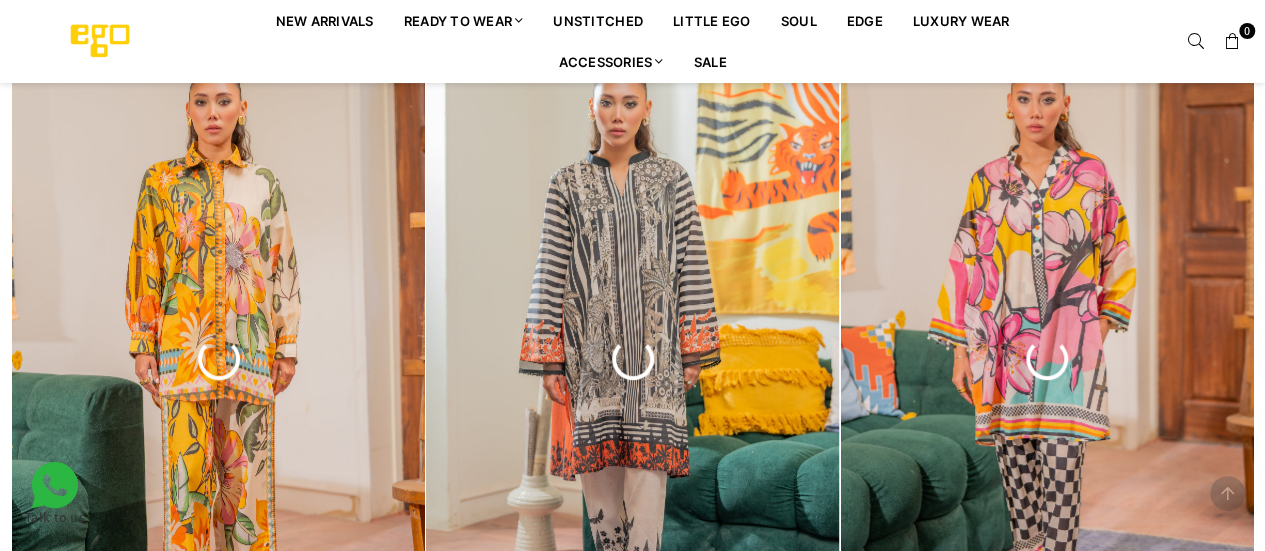 scroll, scrollTop: 0, scrollLeft: 0, axis: both 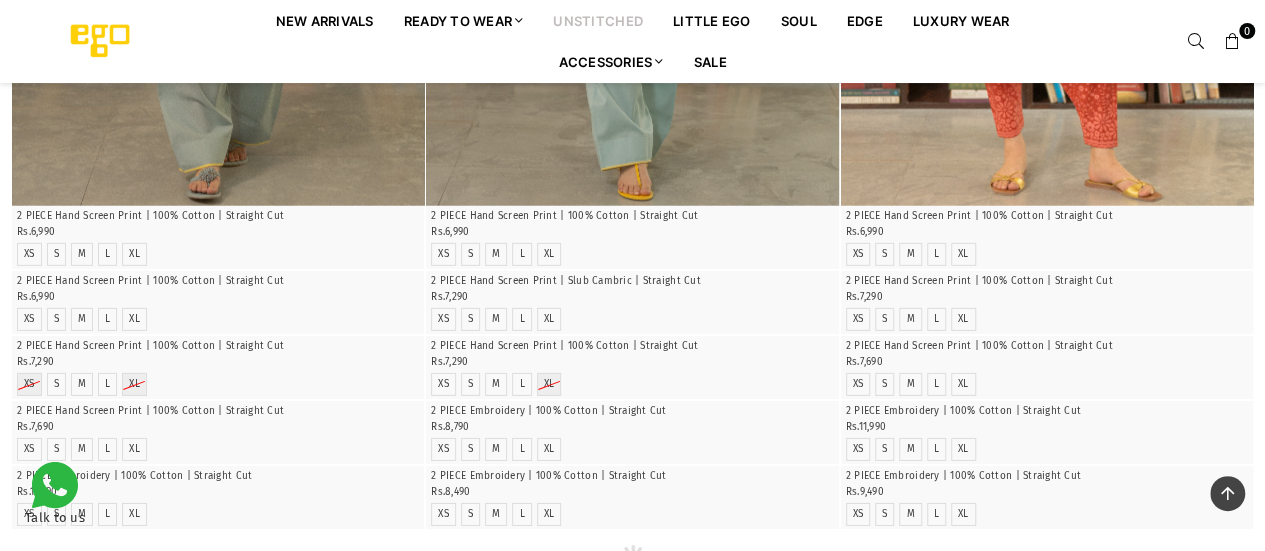 click on "unstitched" at bounding box center (598, 20) 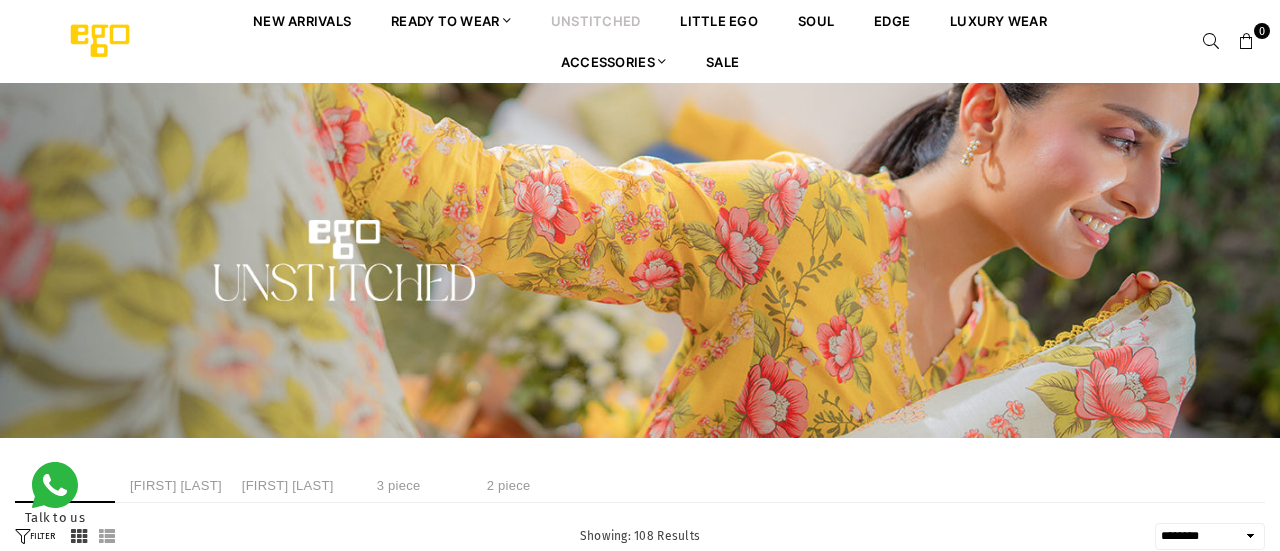 select on "******" 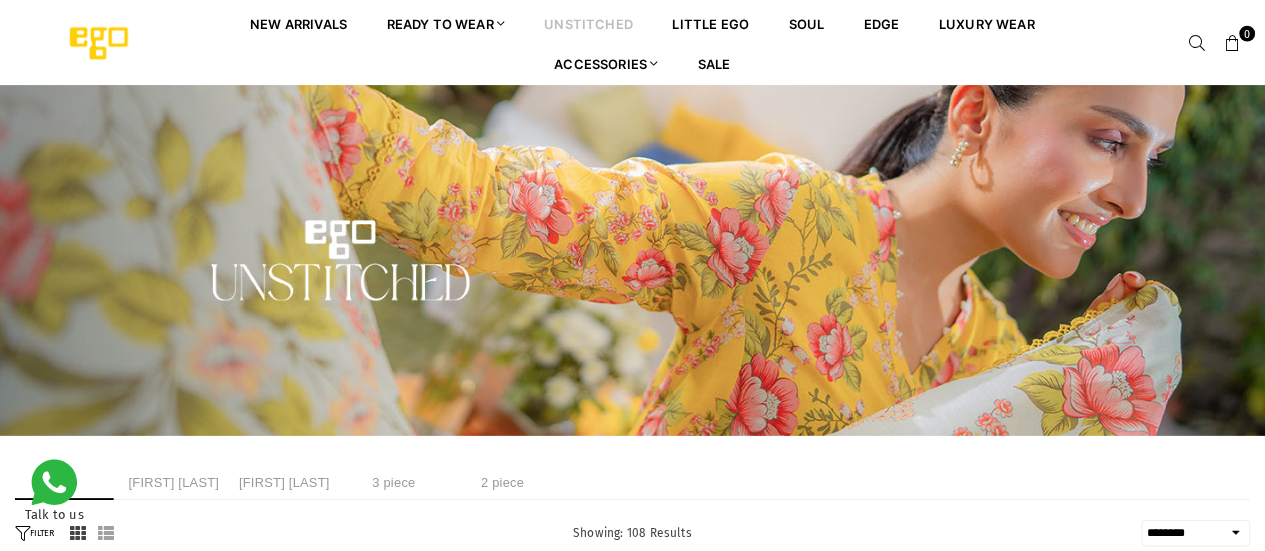 scroll, scrollTop: 0, scrollLeft: 0, axis: both 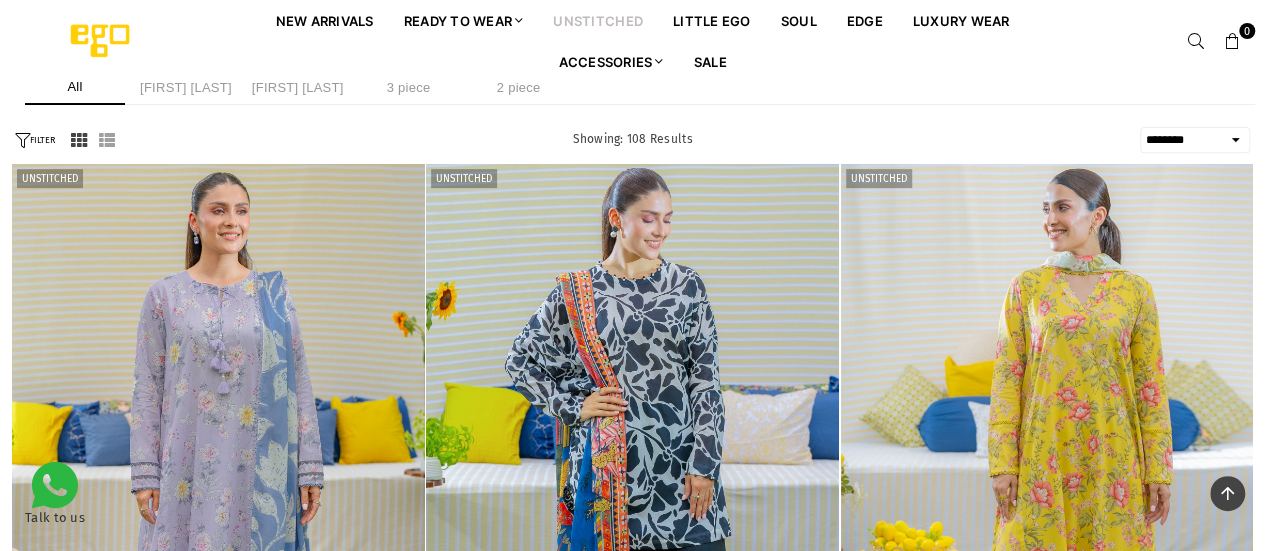 click on "3 piece" at bounding box center (409, 87) 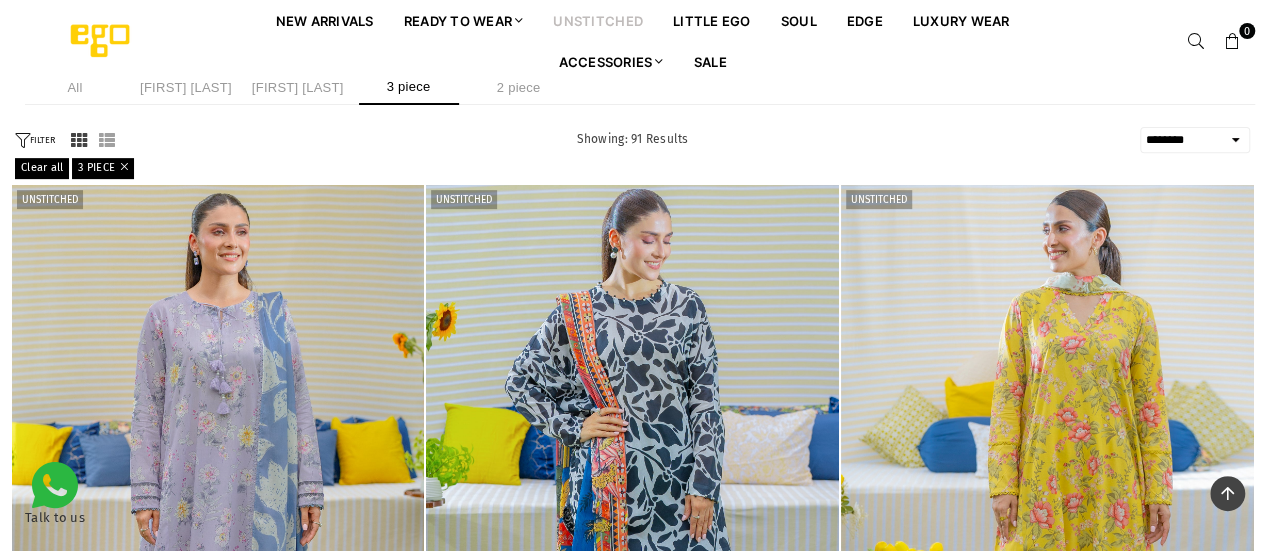 click on "FILTER" at bounding box center (35, 140) 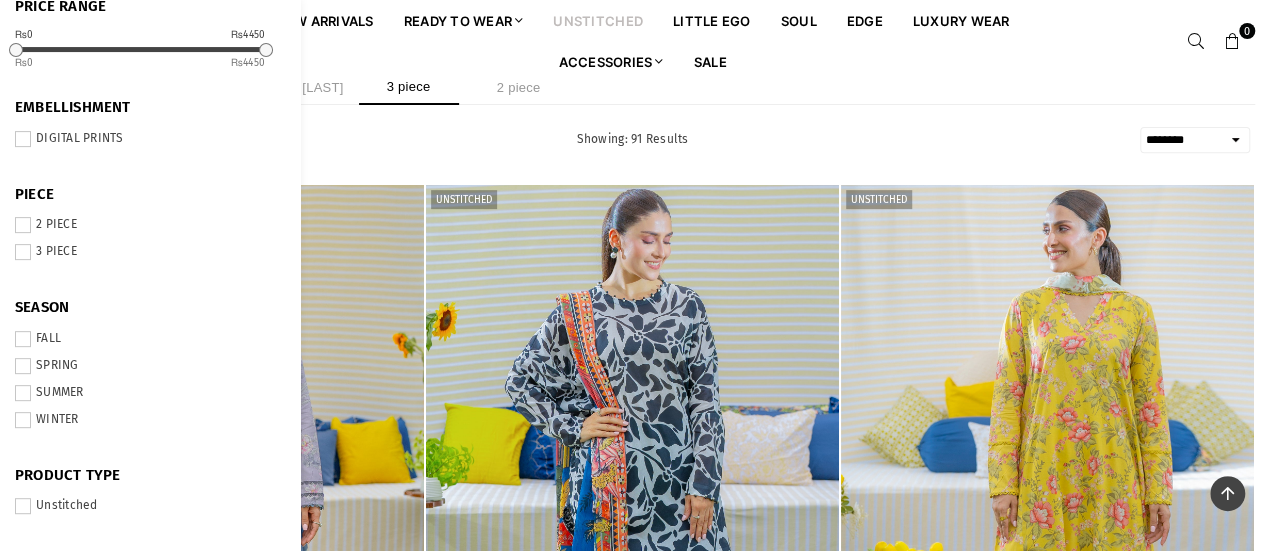 scroll, scrollTop: 236, scrollLeft: 0, axis: vertical 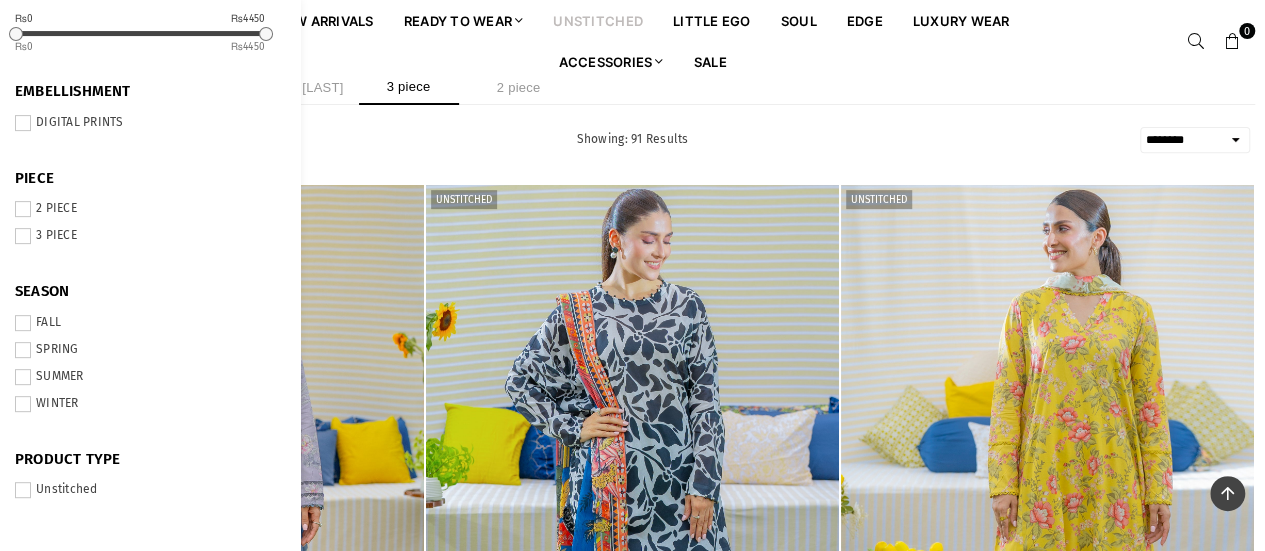 click on "**********" at bounding box center (632, 140) 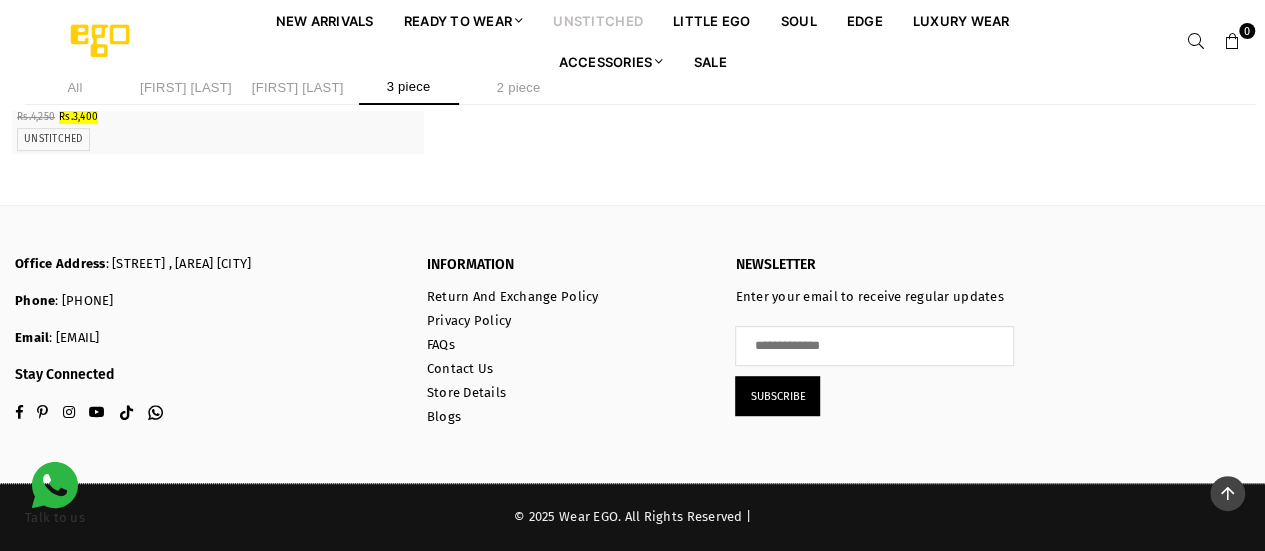 scroll, scrollTop: 21345, scrollLeft: 0, axis: vertical 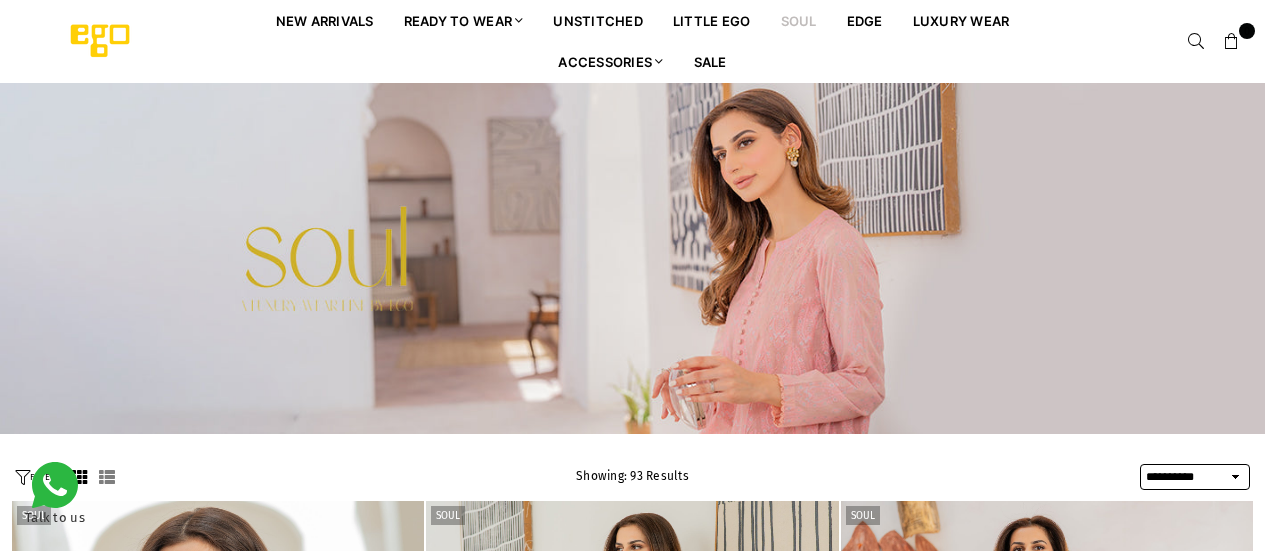 select on "**********" 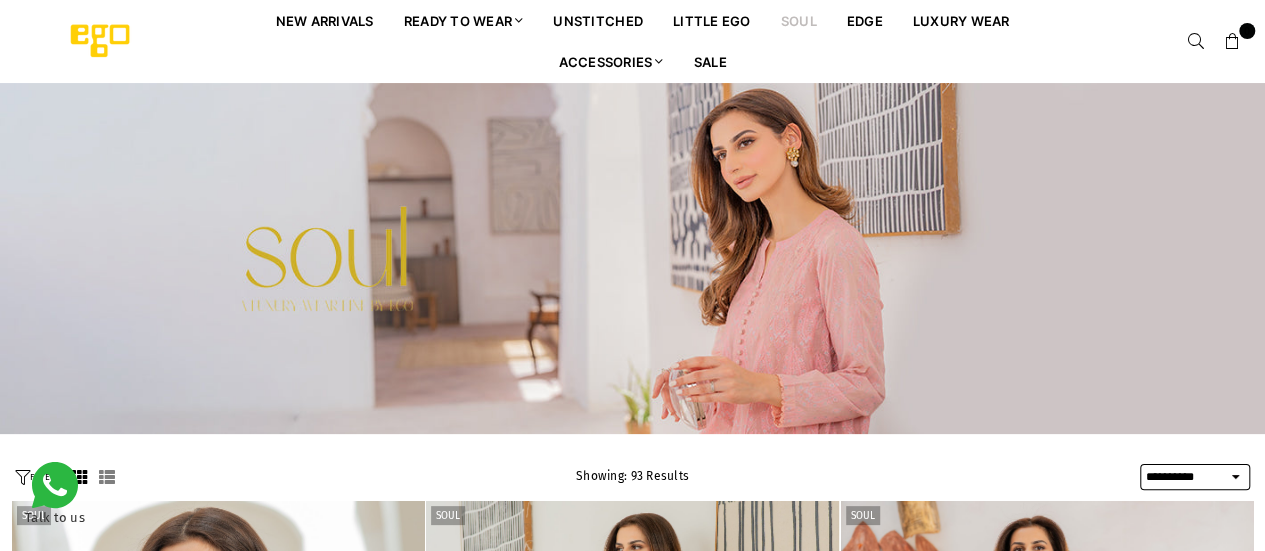 scroll, scrollTop: 0, scrollLeft: 0, axis: both 